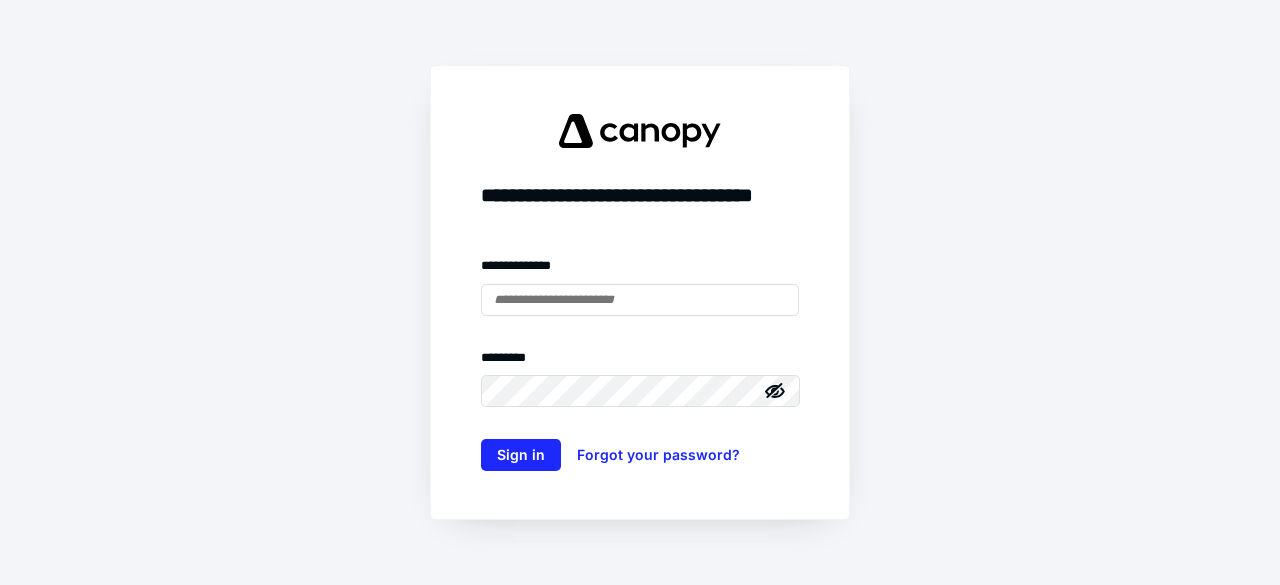 scroll, scrollTop: 0, scrollLeft: 0, axis: both 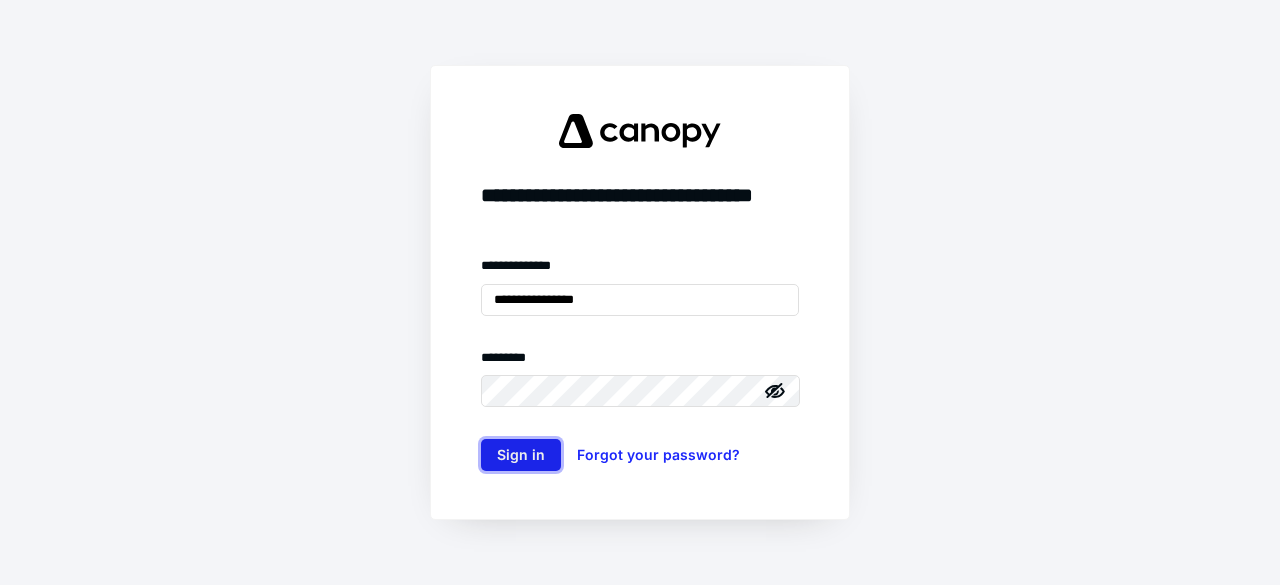 click on "Sign in" at bounding box center (521, 455) 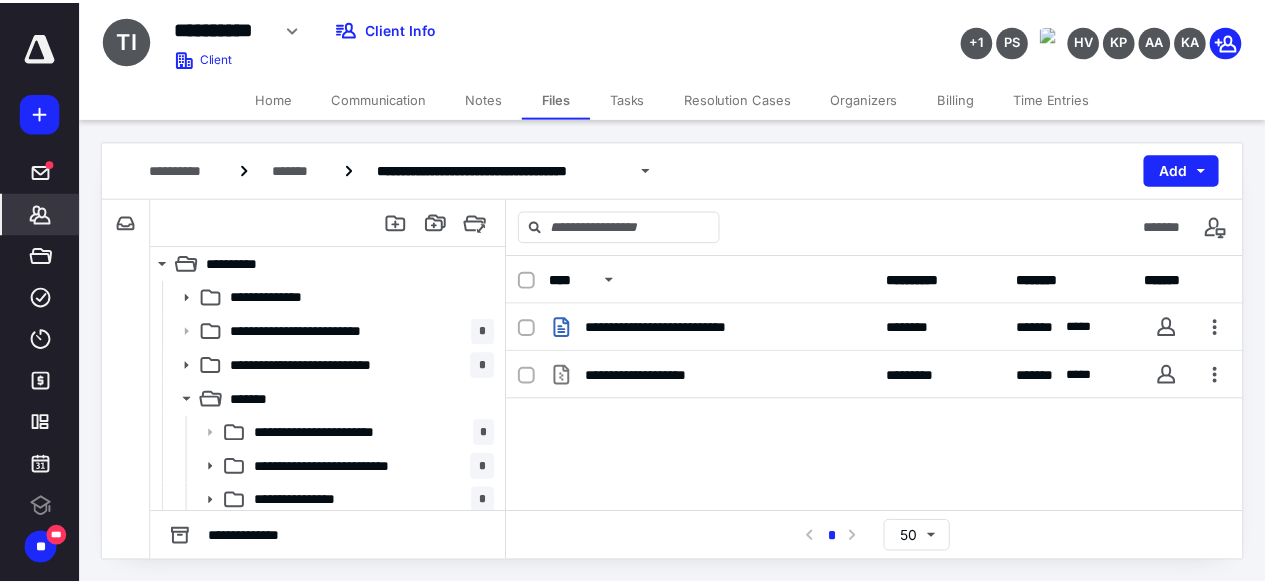 scroll, scrollTop: 0, scrollLeft: 0, axis: both 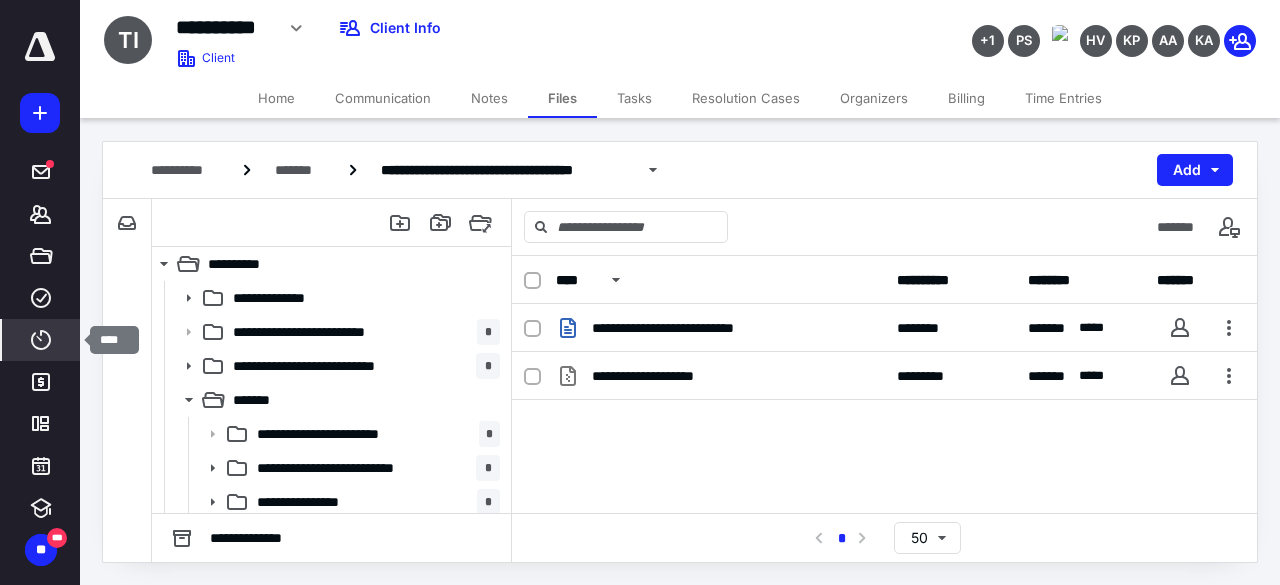 click 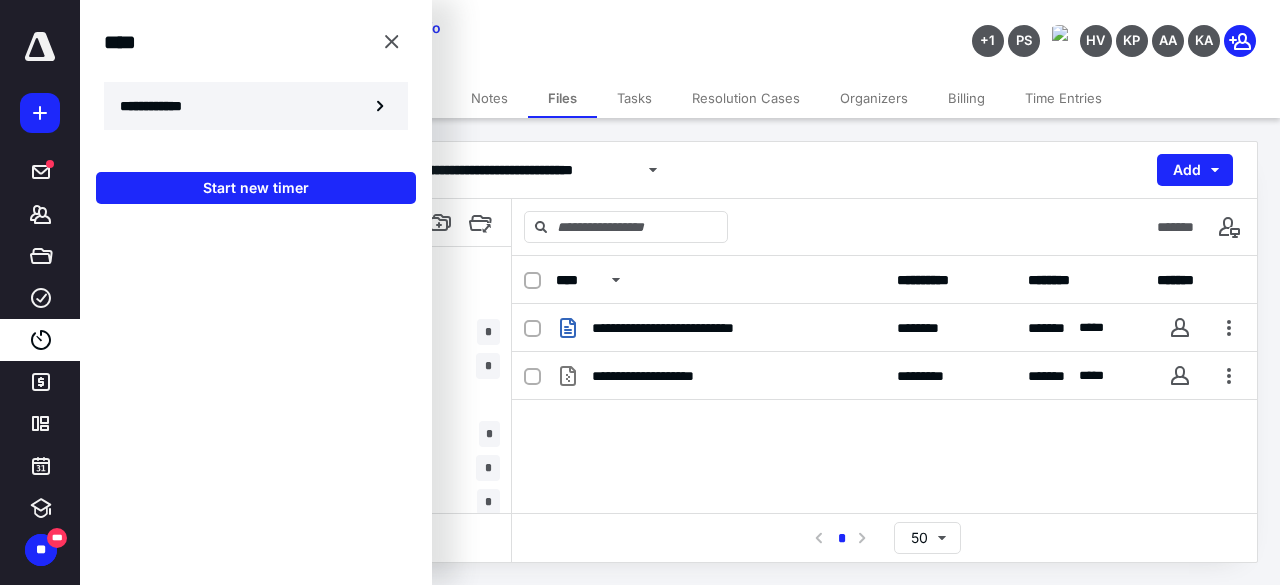 click on "**********" at bounding box center (256, 106) 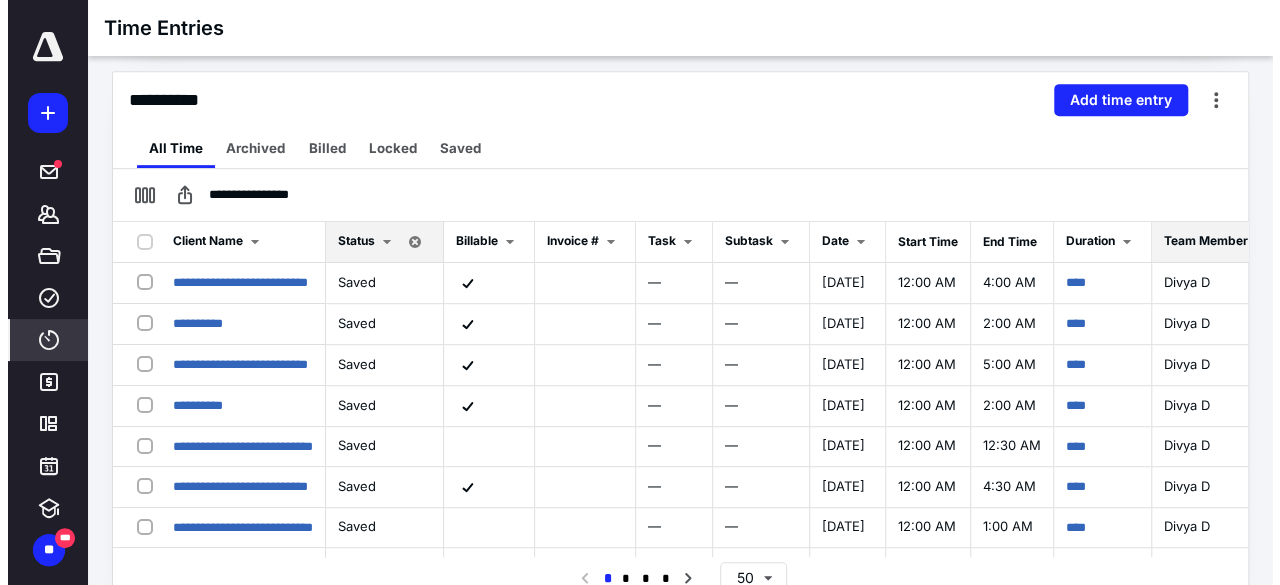 scroll, scrollTop: 442, scrollLeft: 0, axis: vertical 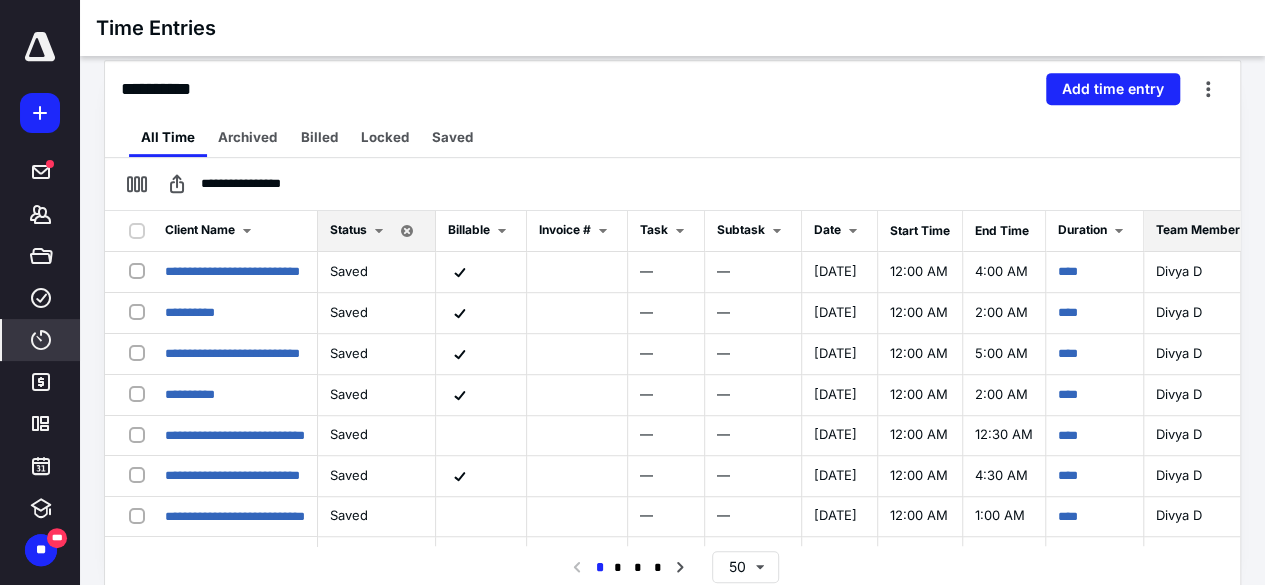 click on "**********" at bounding box center (672, 89) 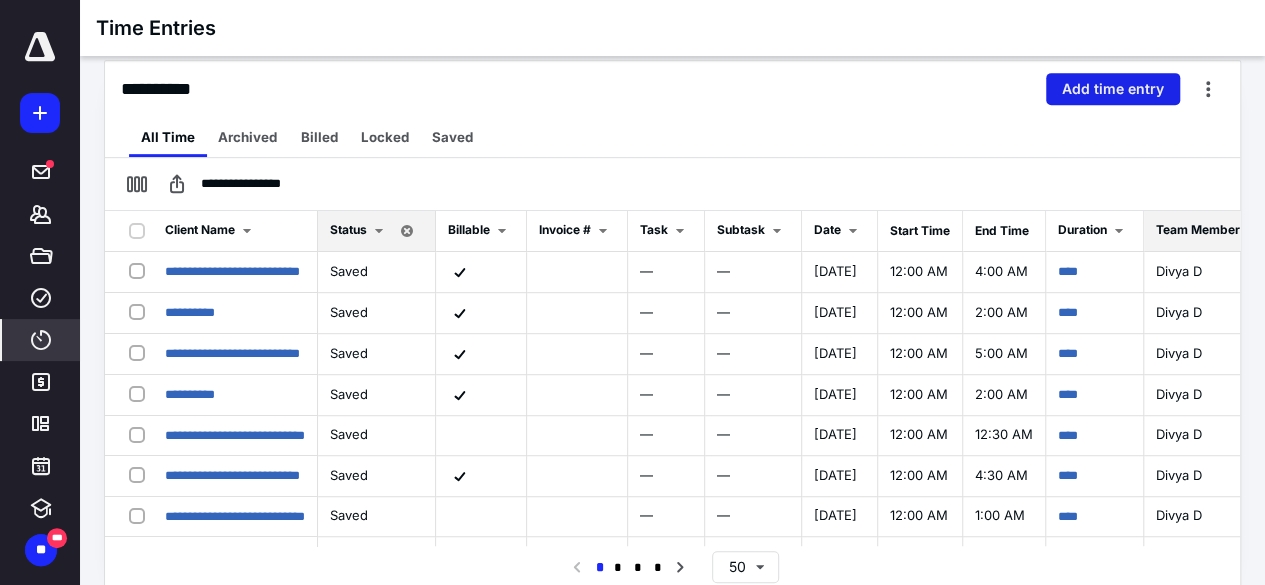 click on "Add time entry" at bounding box center [1113, 89] 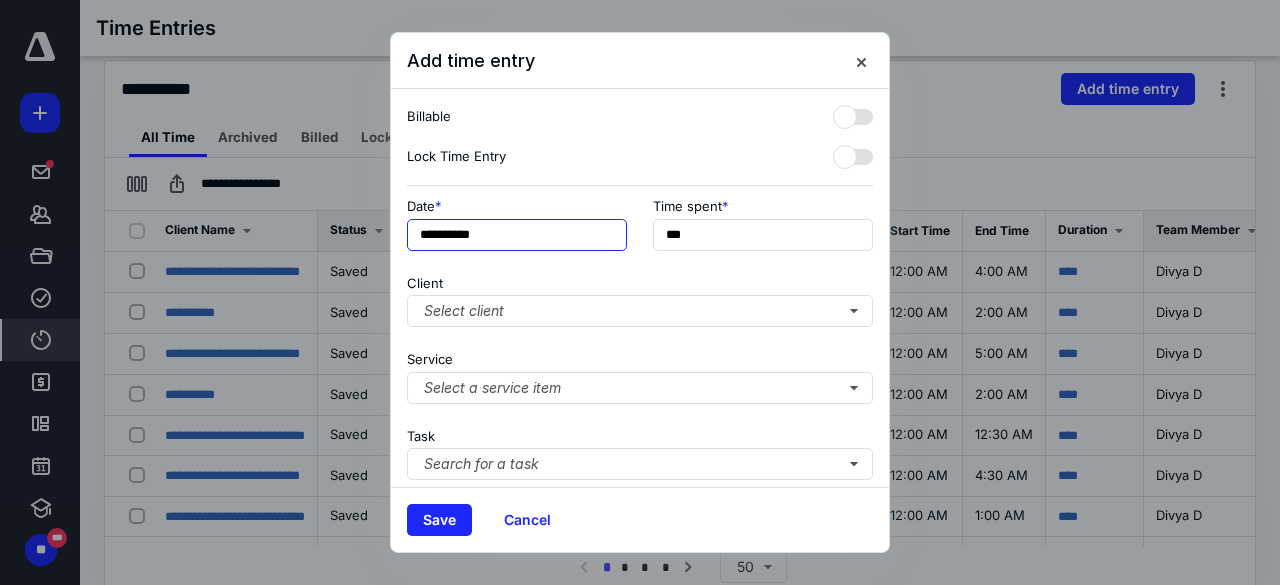 click on "**********" at bounding box center (517, 235) 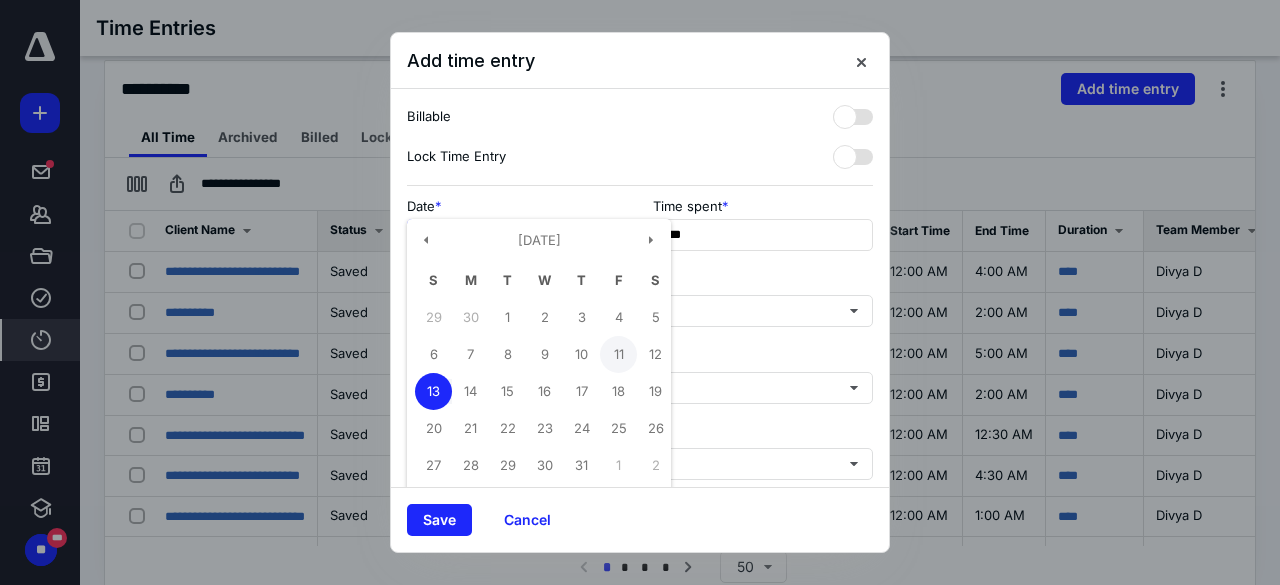 click on "11" at bounding box center (618, 354) 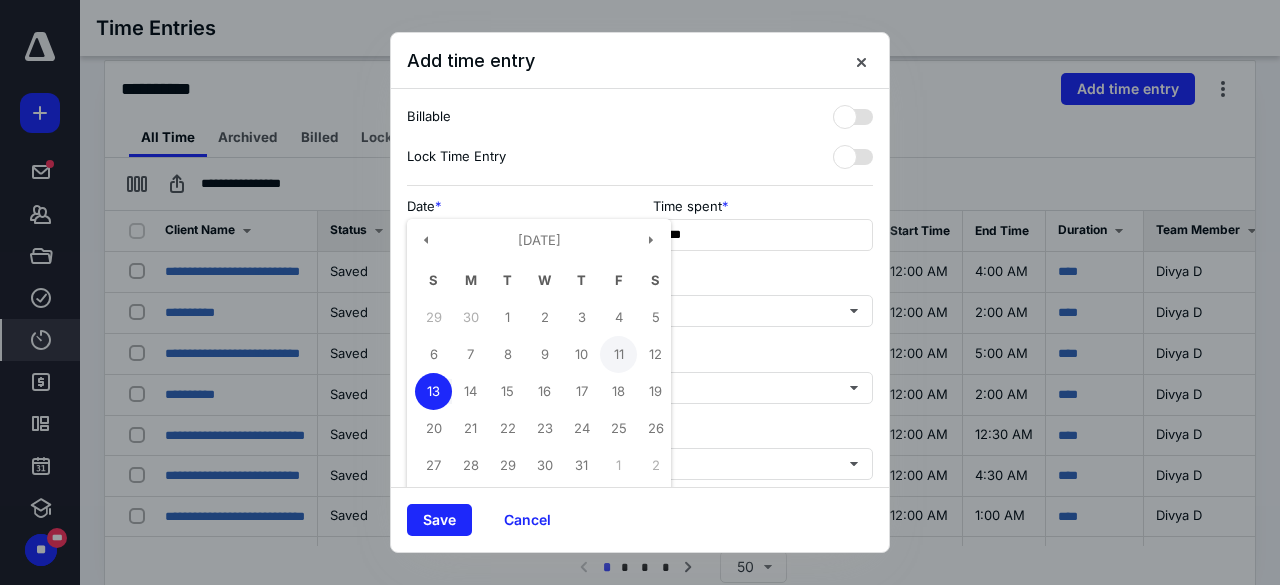 type on "**********" 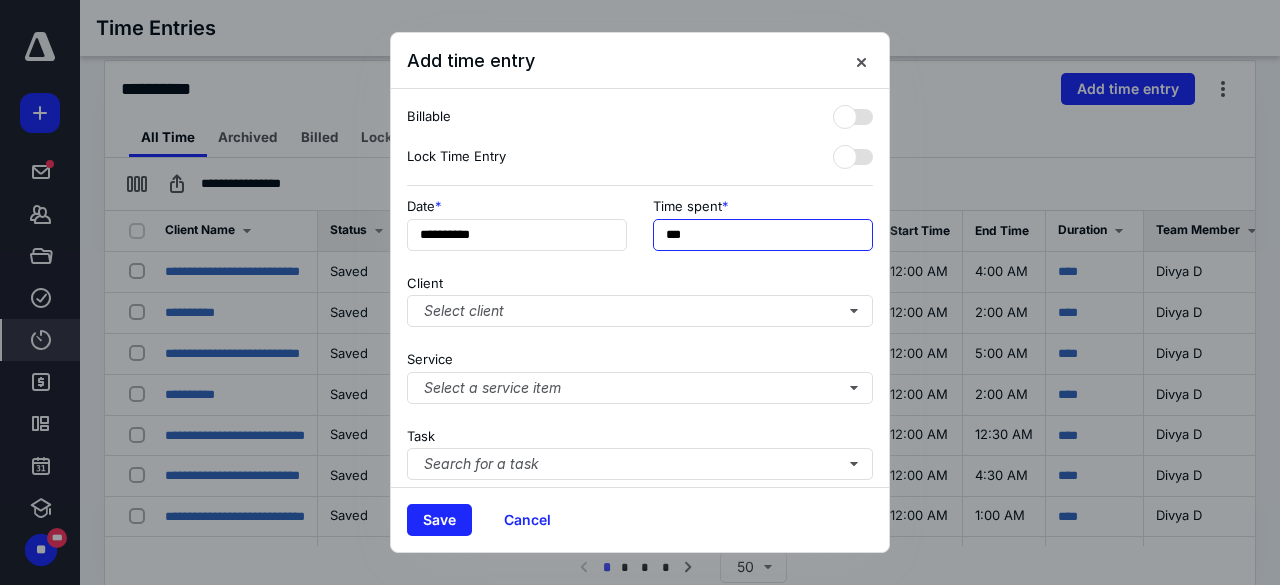 click on "***" at bounding box center (763, 235) 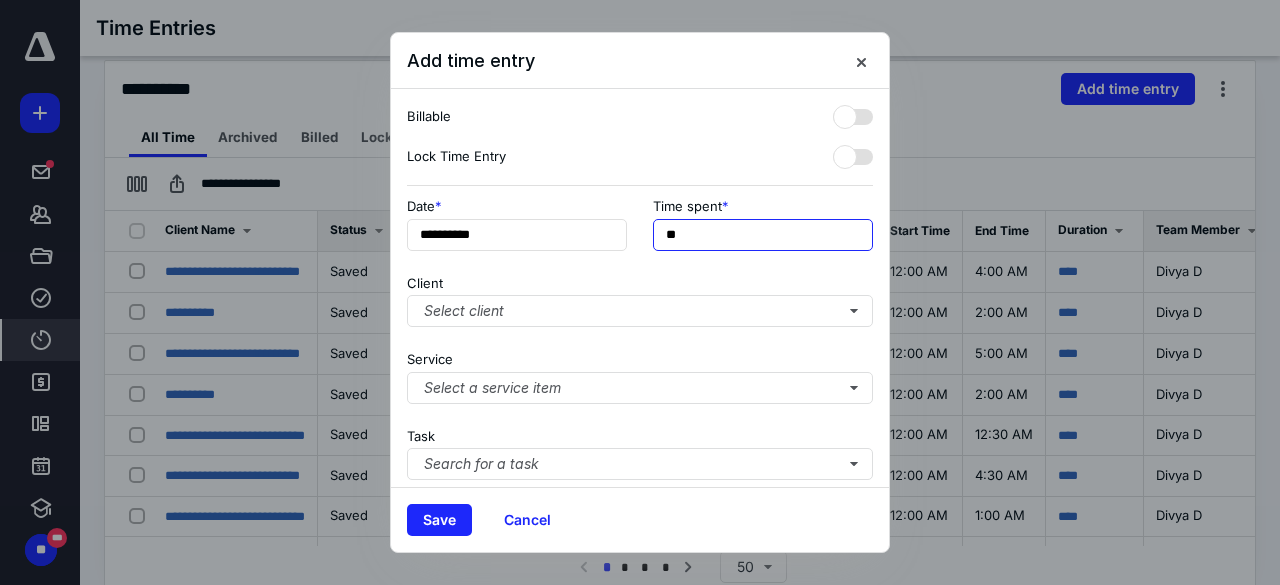 type on "*" 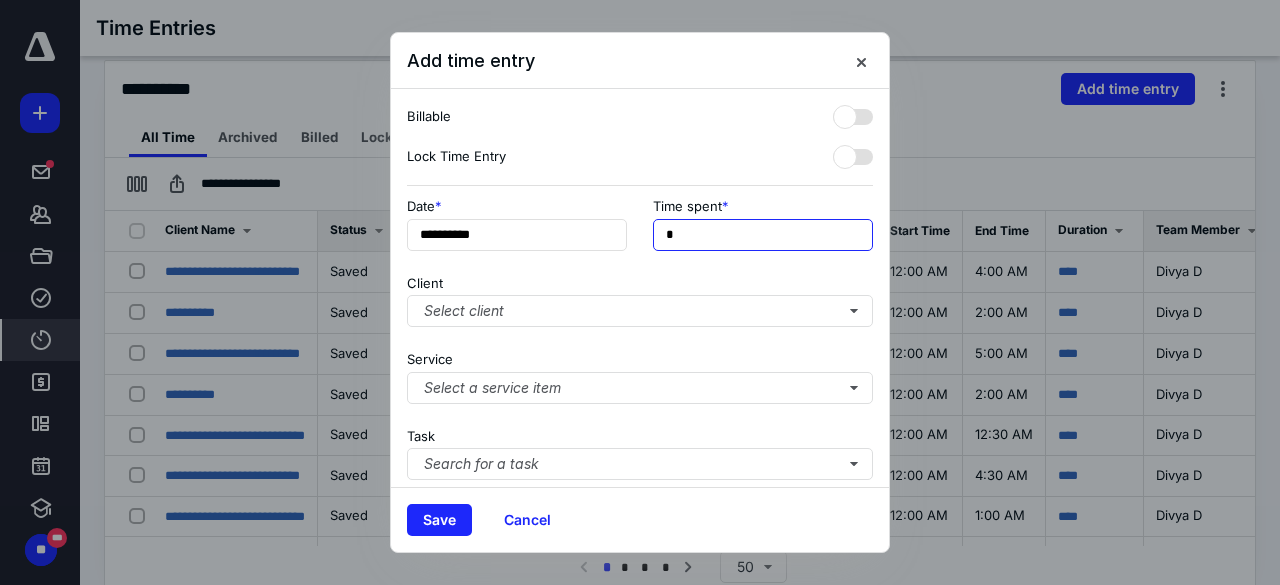 type on "**" 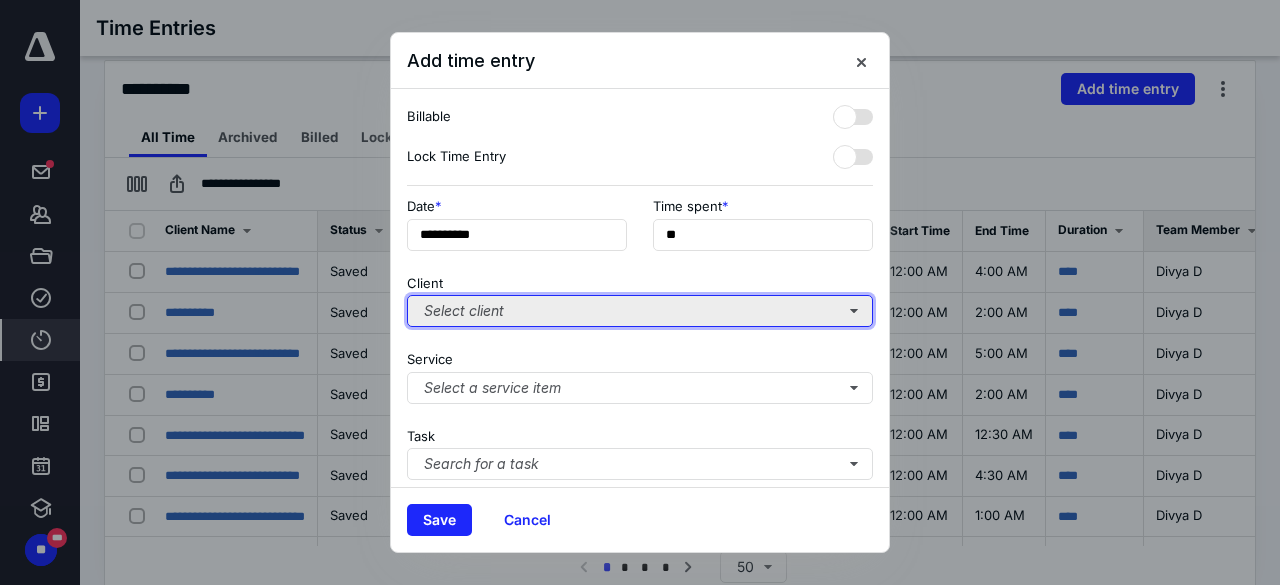 click on "Select client" at bounding box center [640, 311] 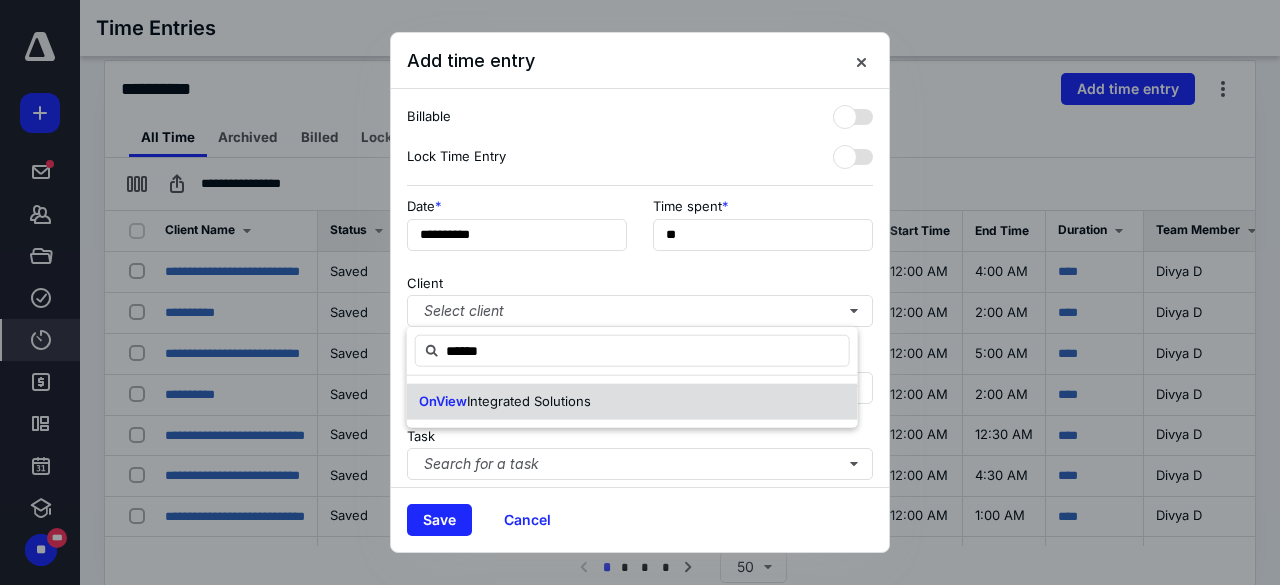click on "OnView  Integrated Solutions" at bounding box center [632, 402] 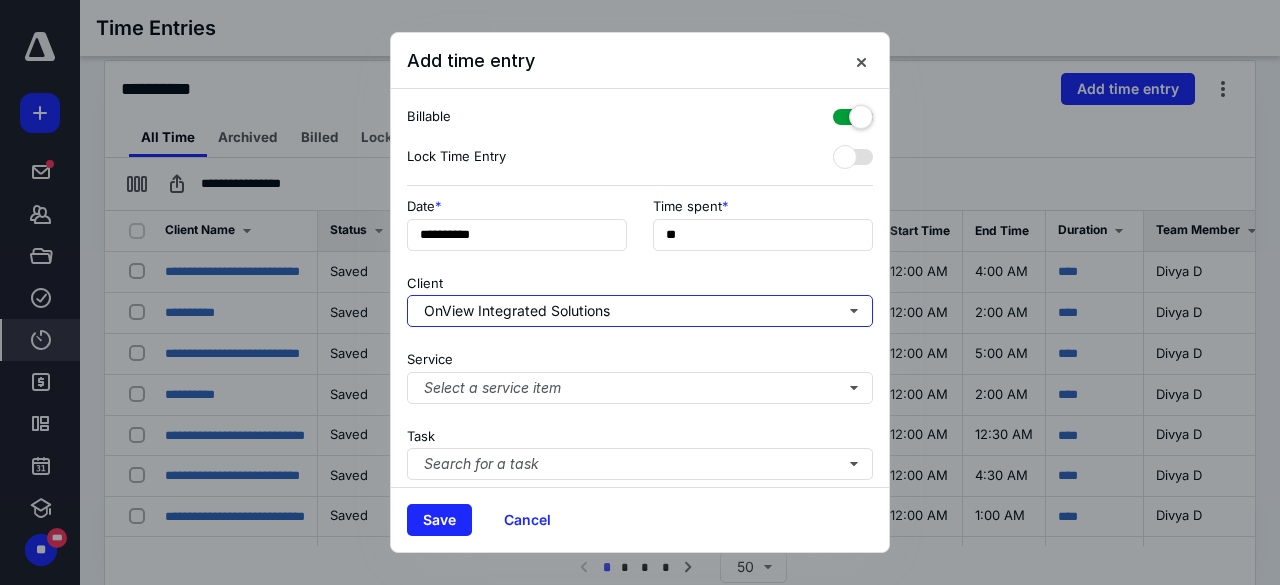 checkbox on "true" 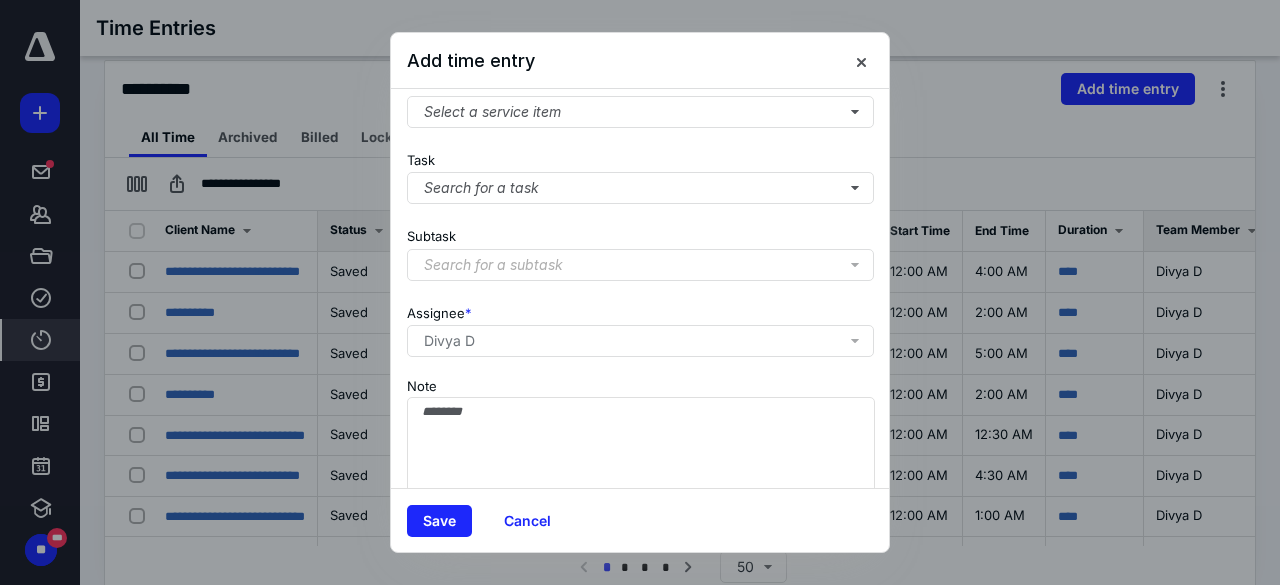 scroll, scrollTop: 280, scrollLeft: 0, axis: vertical 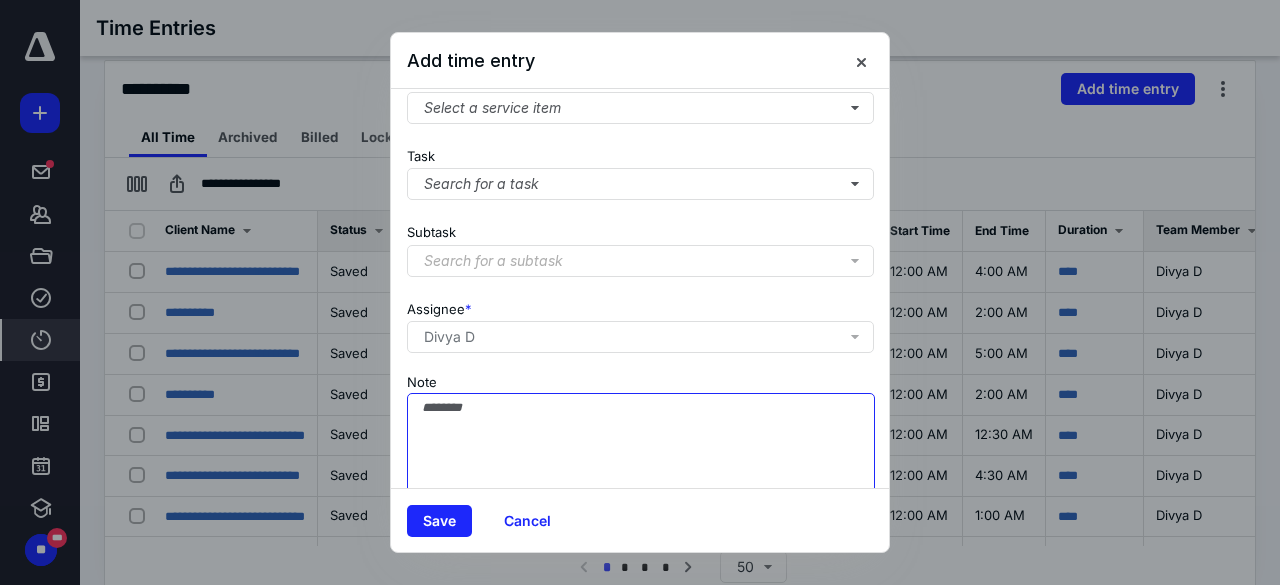 click on "Note" at bounding box center (641, 443) 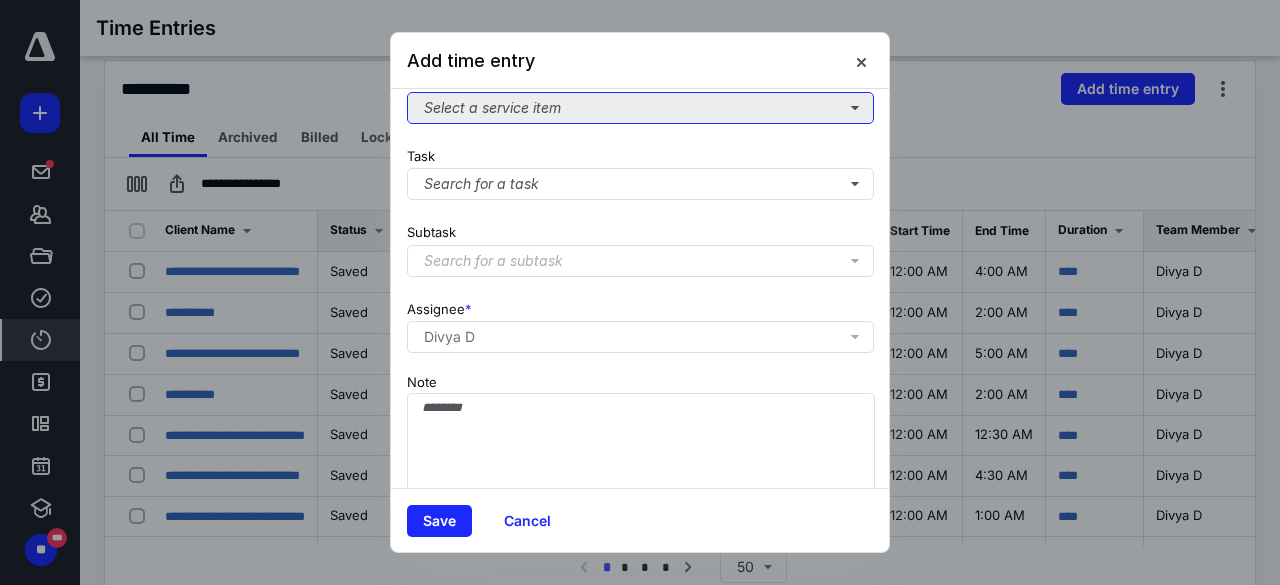 click on "Select a service item" at bounding box center [640, 108] 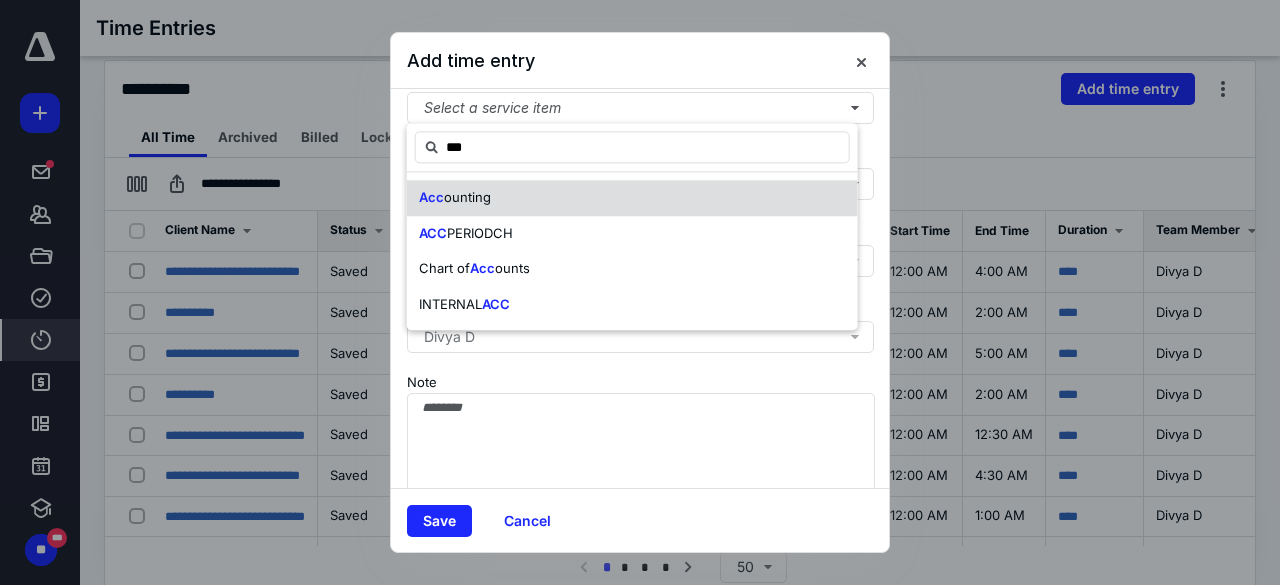 click on "ounting" at bounding box center [467, 197] 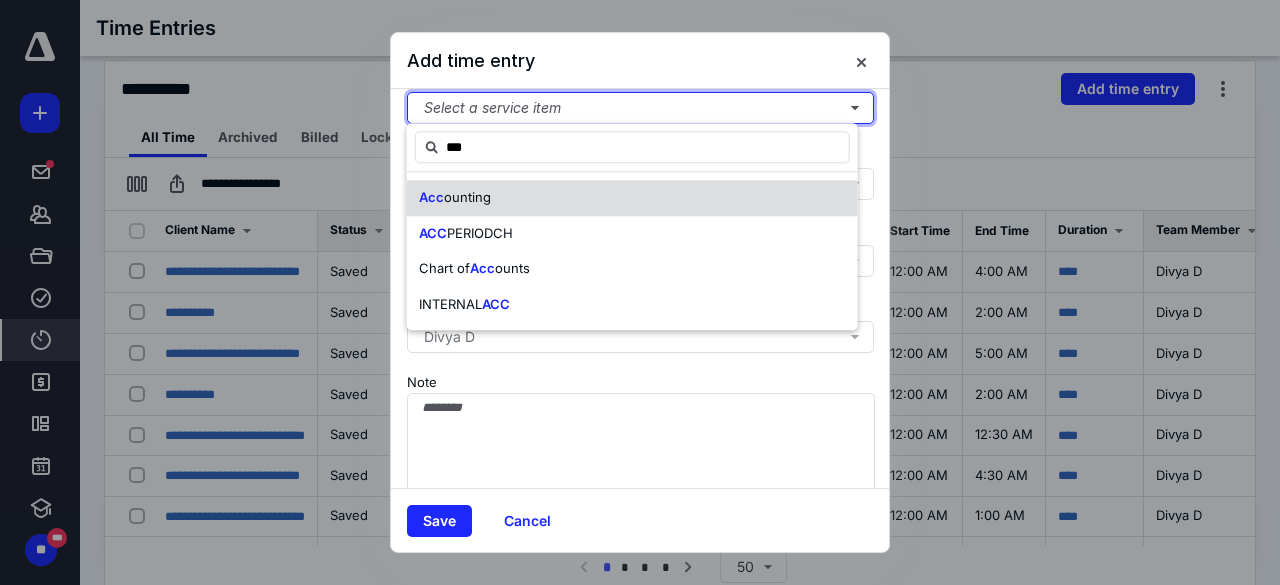 type 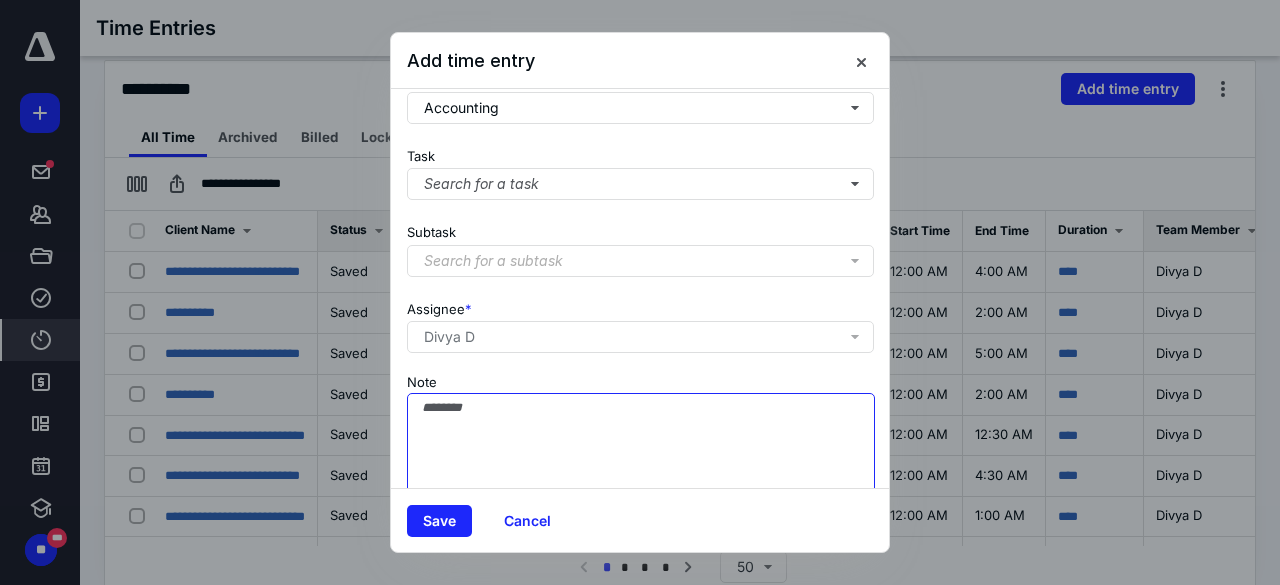 click on "Note" at bounding box center (641, 443) 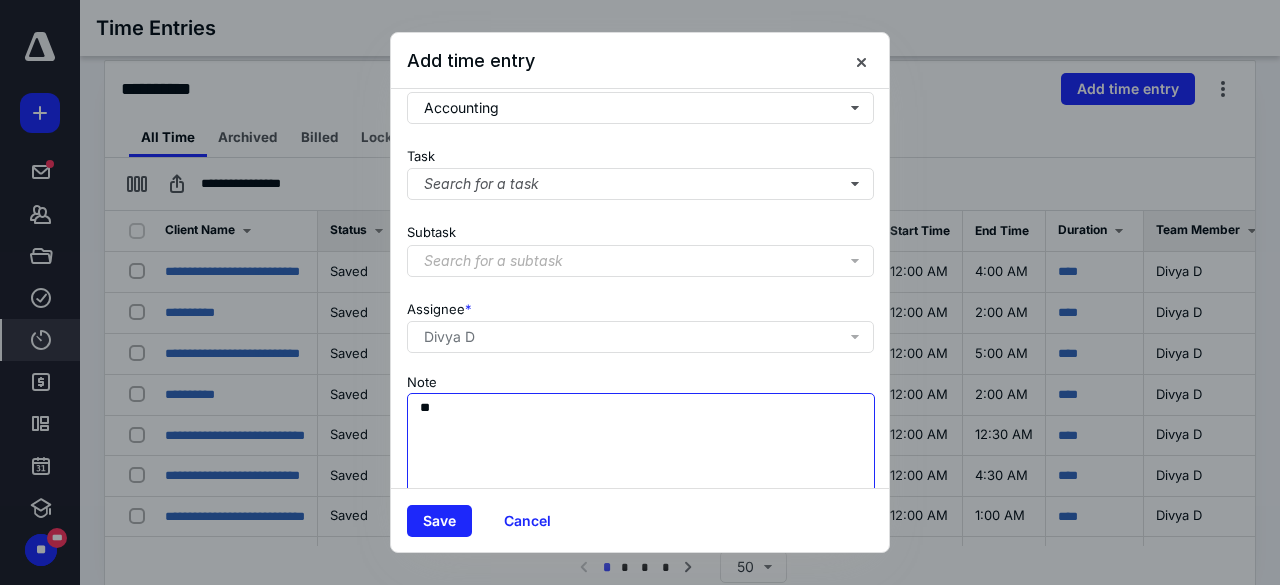 type on "*" 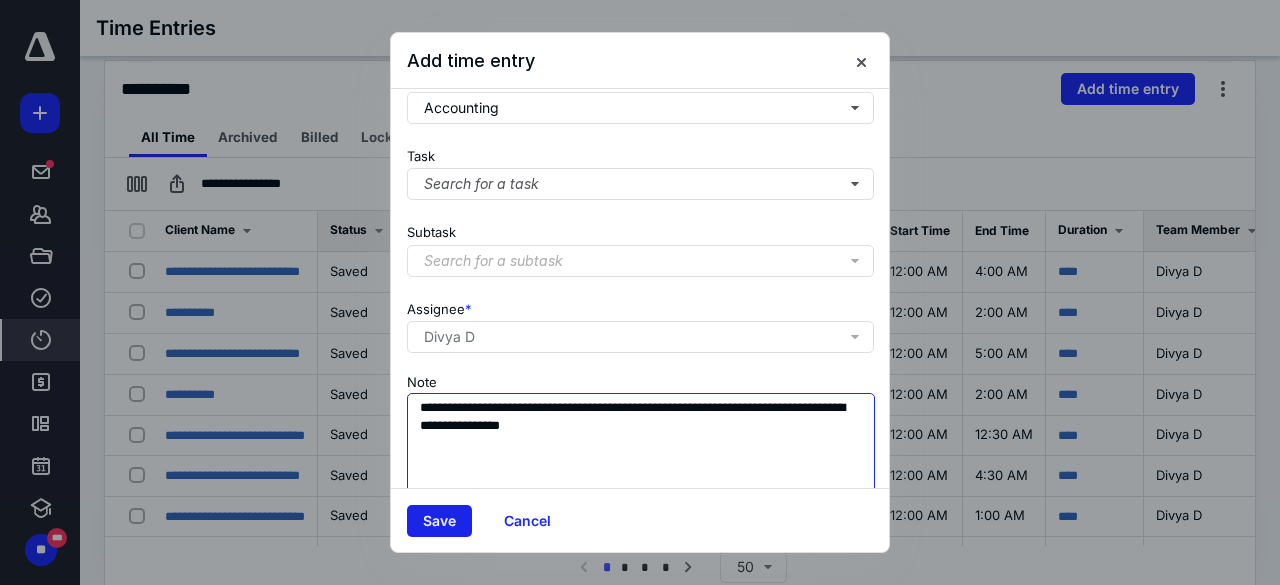 type on "**********" 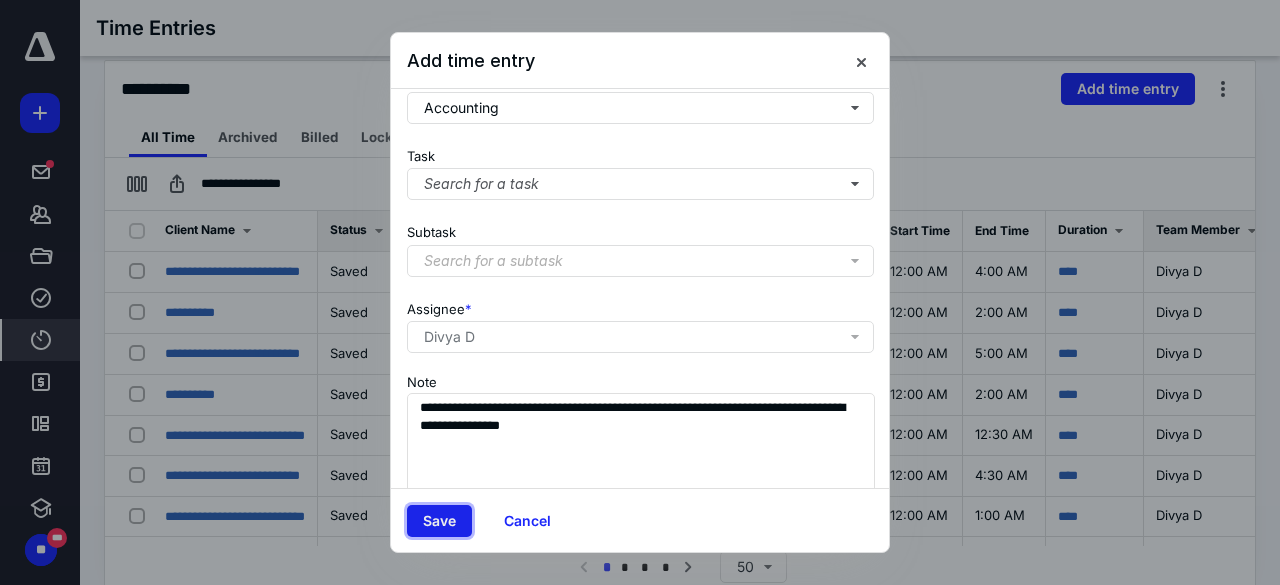 click on "Save" at bounding box center [439, 521] 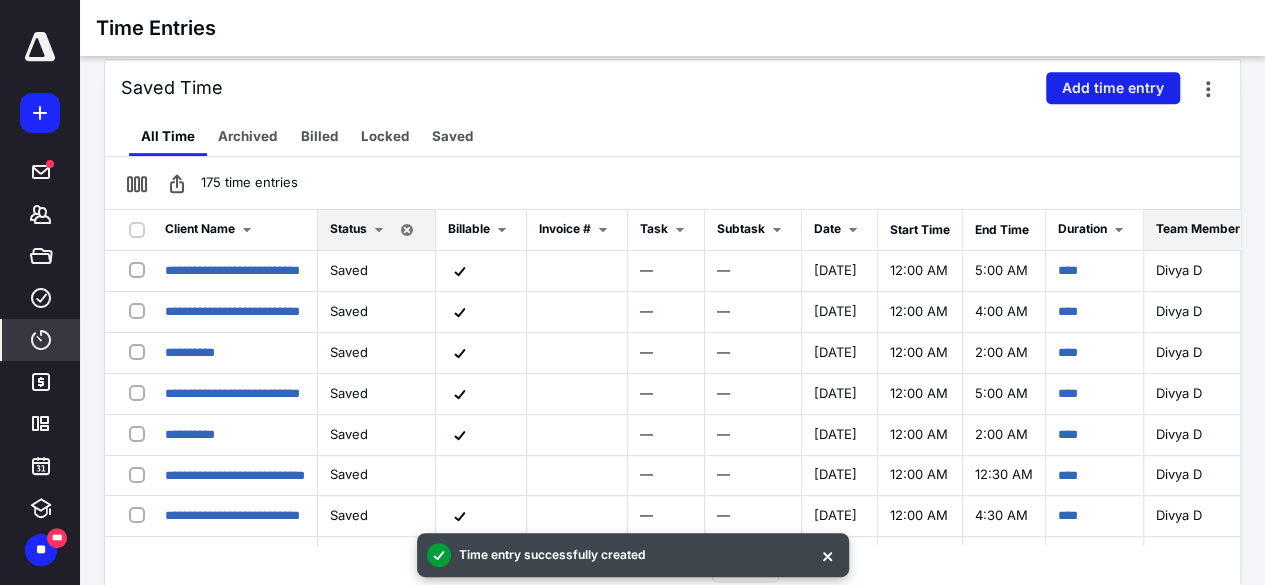 click on "Add time entry" at bounding box center (1113, 88) 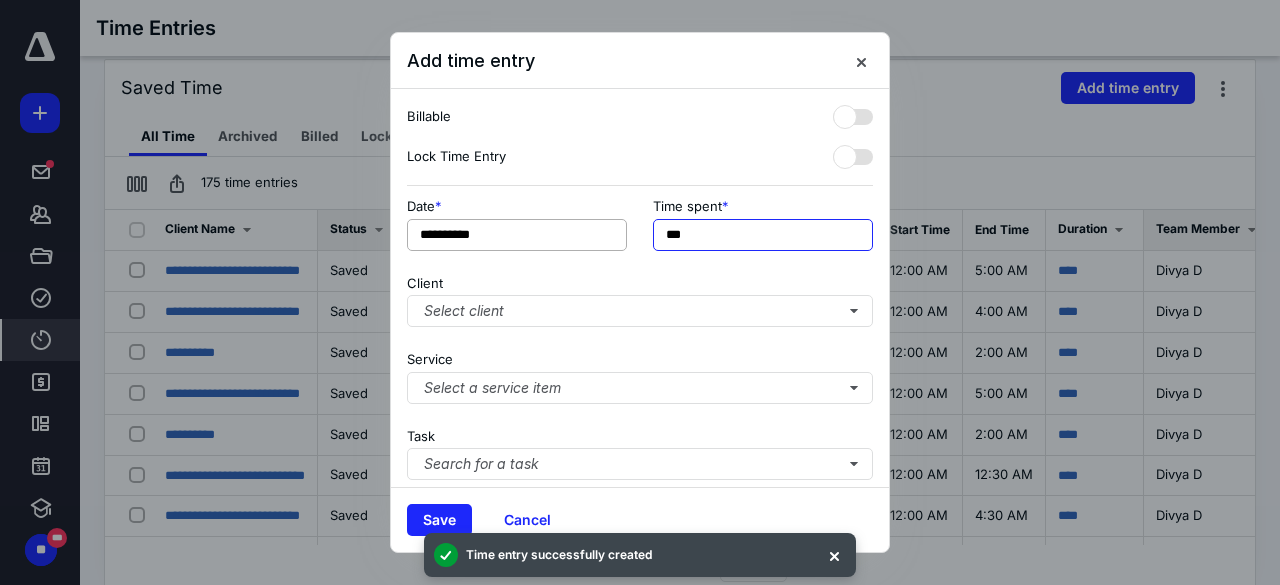 drag, startPoint x: 704, startPoint y: 232, endPoint x: 624, endPoint y: 237, distance: 80.1561 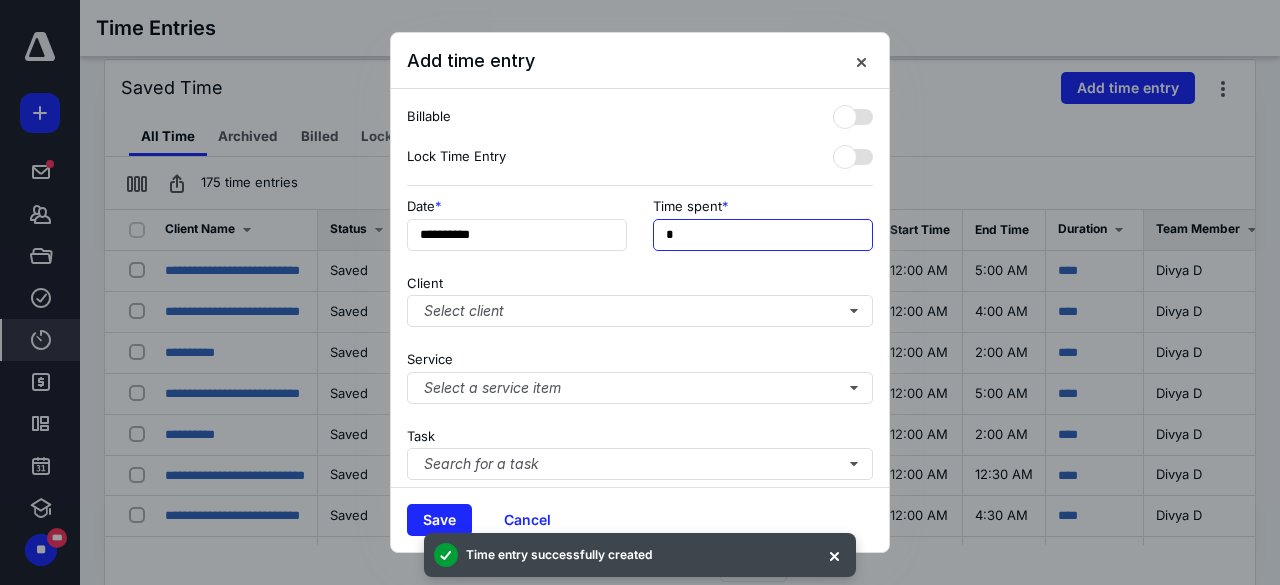 type on "**" 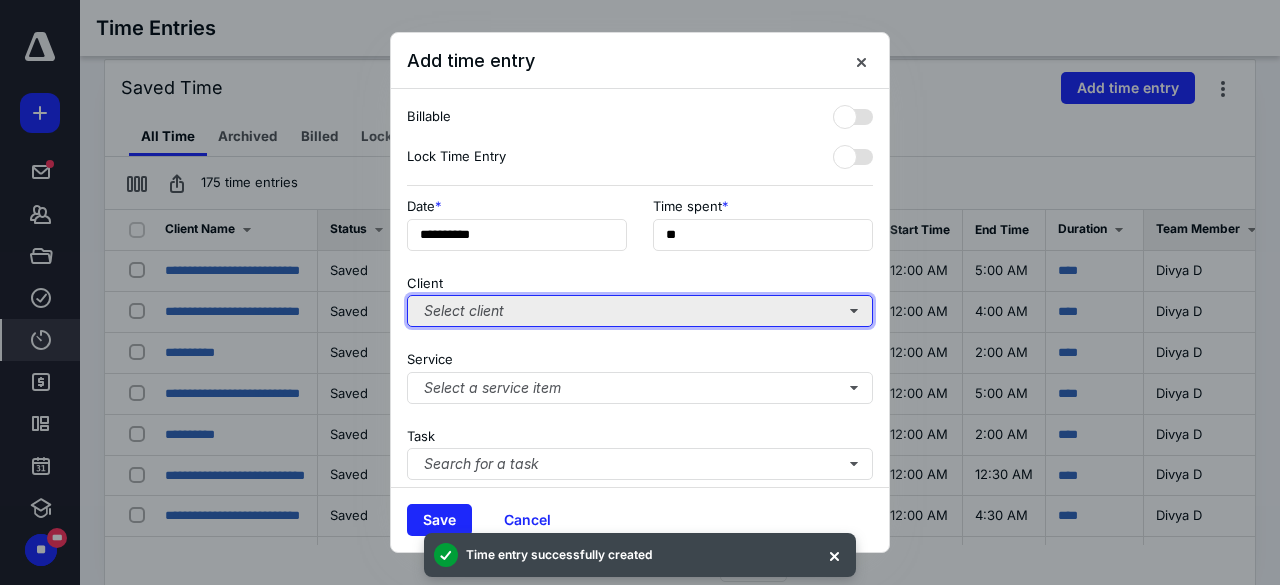 click on "Select client" at bounding box center [640, 311] 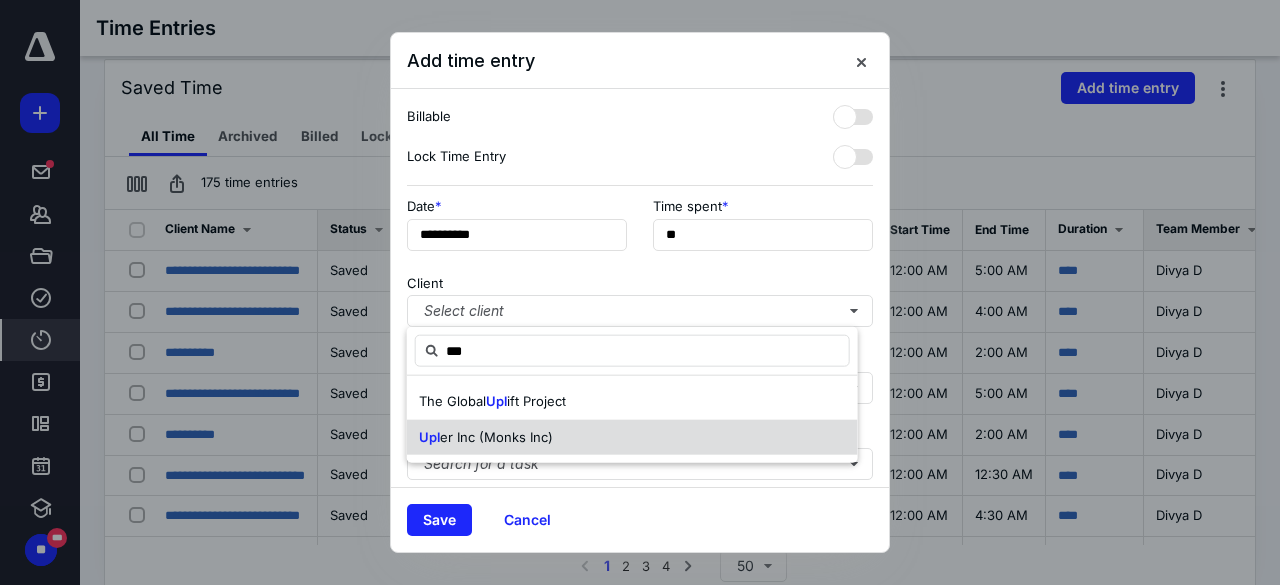 click on "er Inc (Monks Inc)" at bounding box center [496, 436] 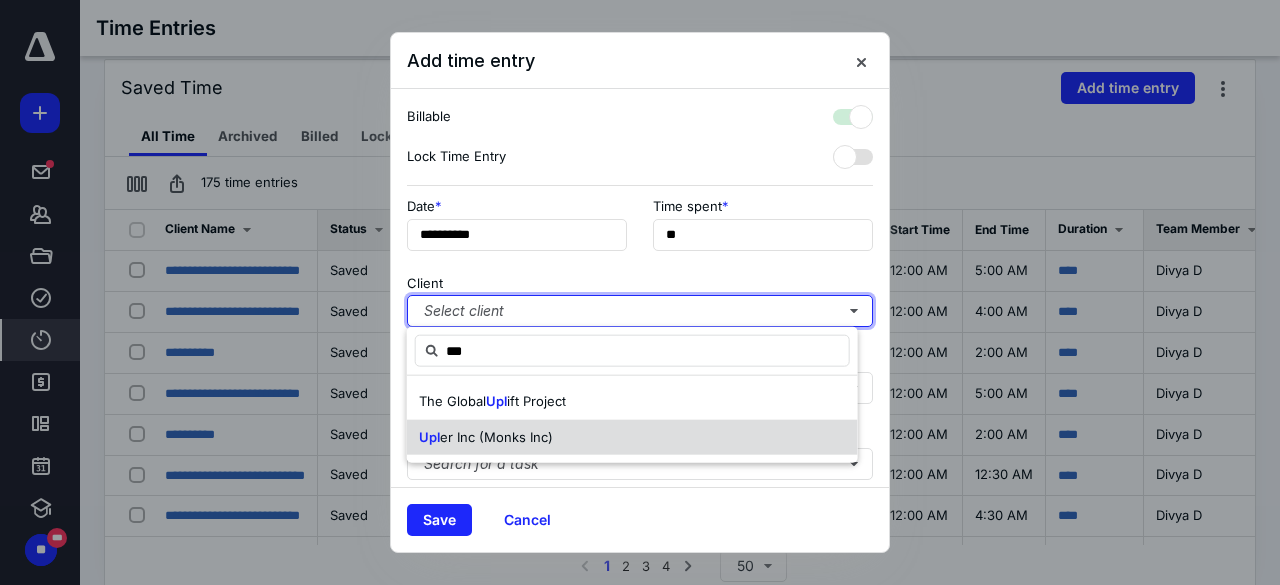 checkbox on "true" 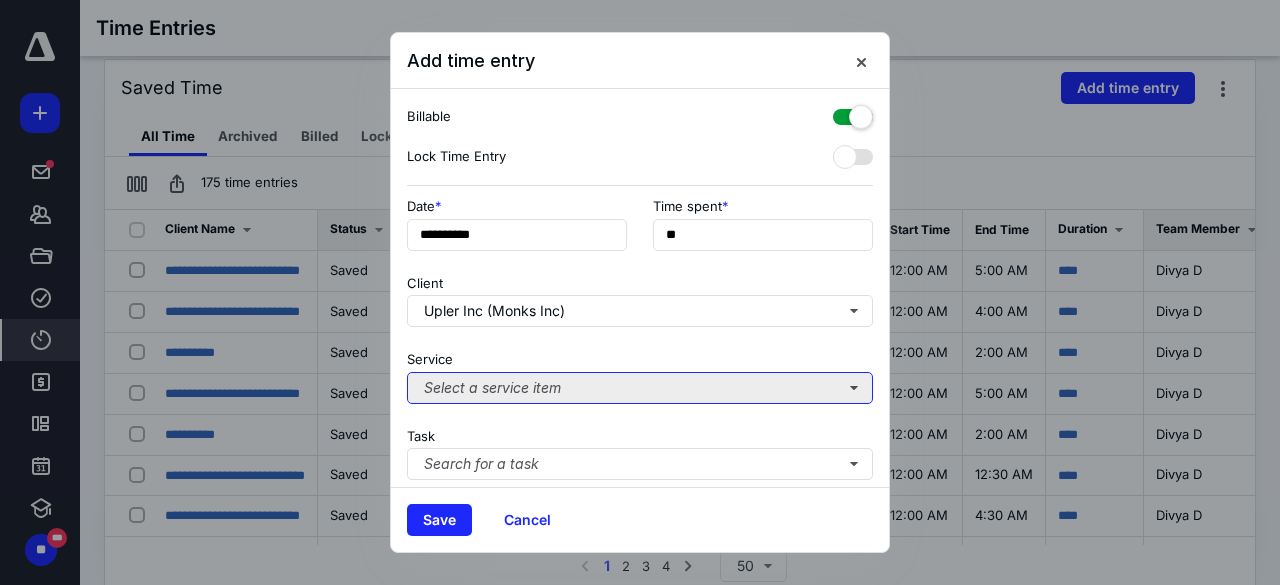 click on "Select a service item" at bounding box center [640, 388] 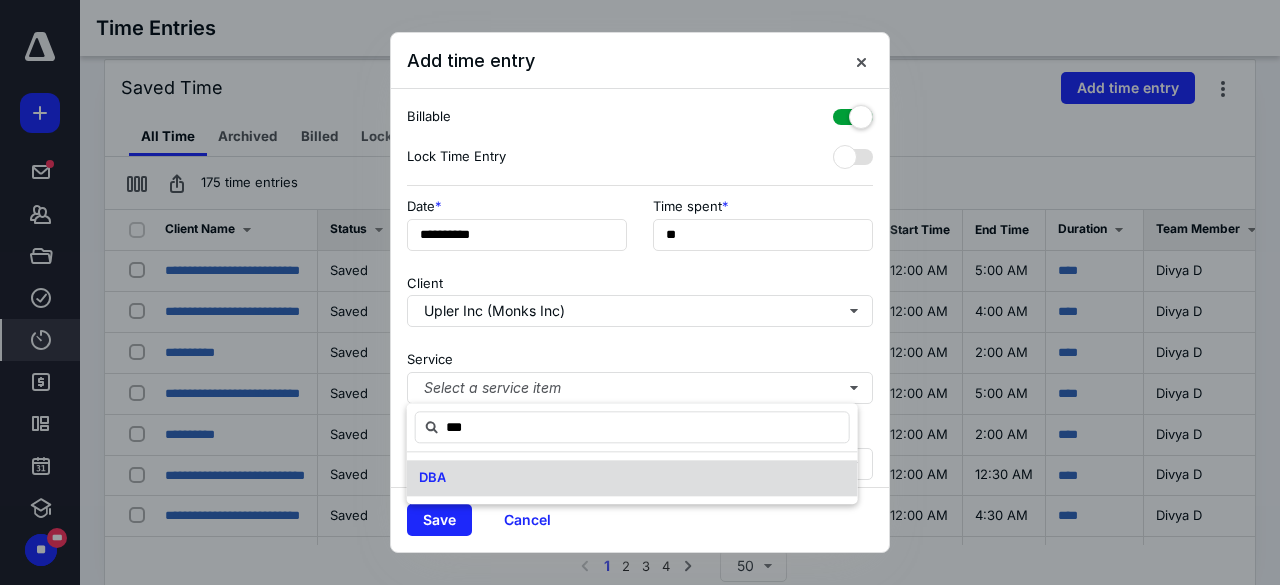 click on "DBA" at bounding box center [632, 478] 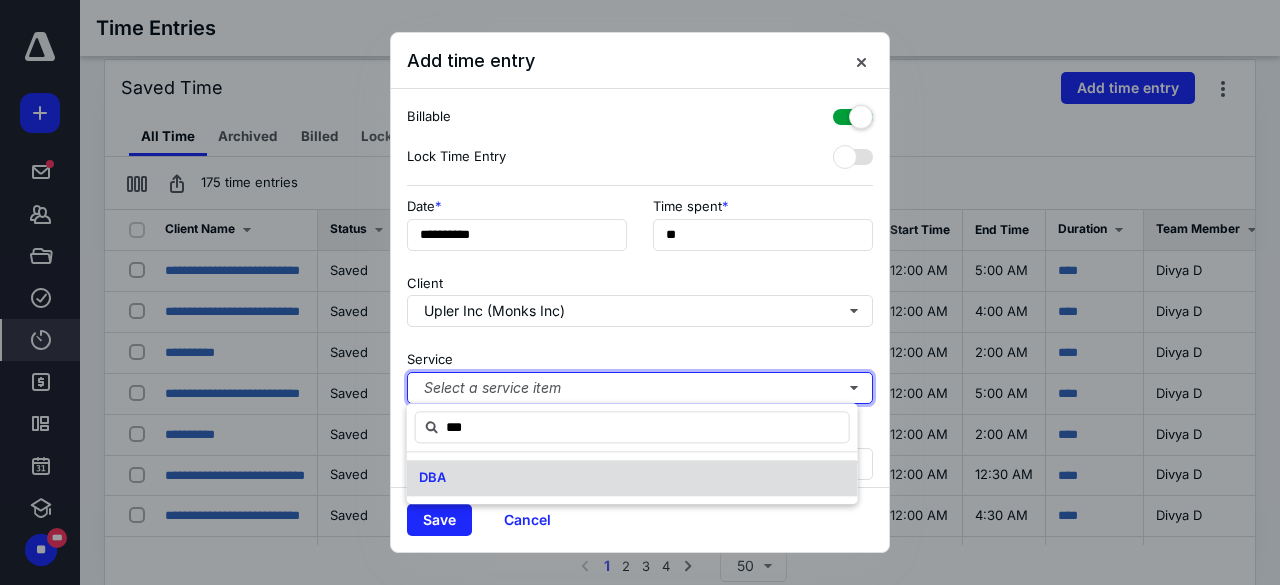 type 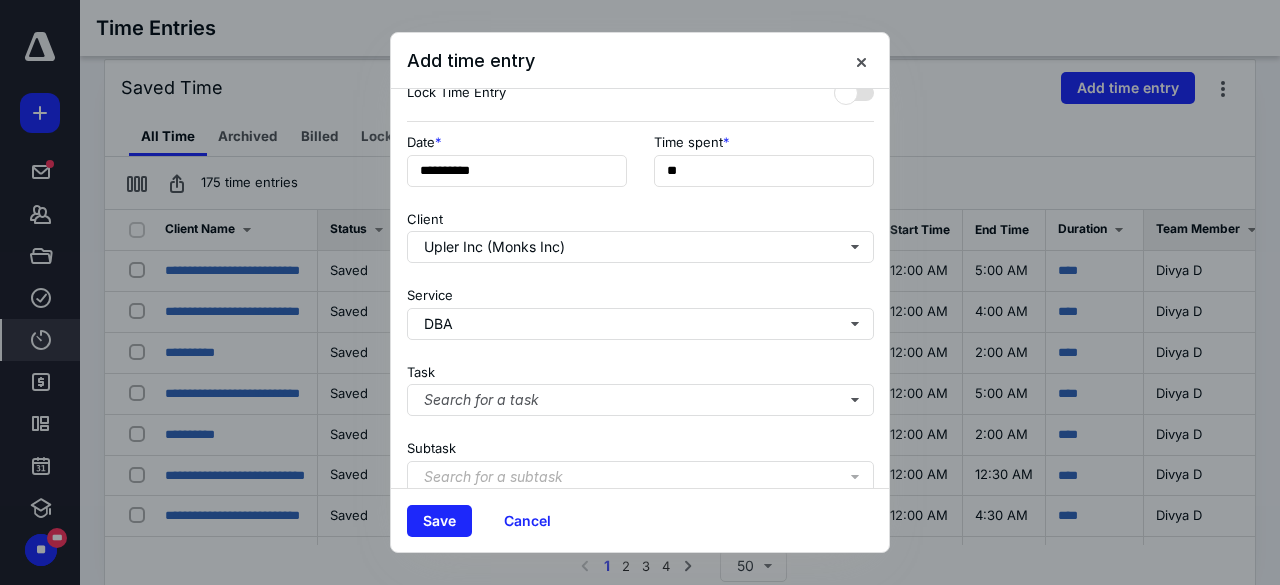 scroll, scrollTop: 62, scrollLeft: 0, axis: vertical 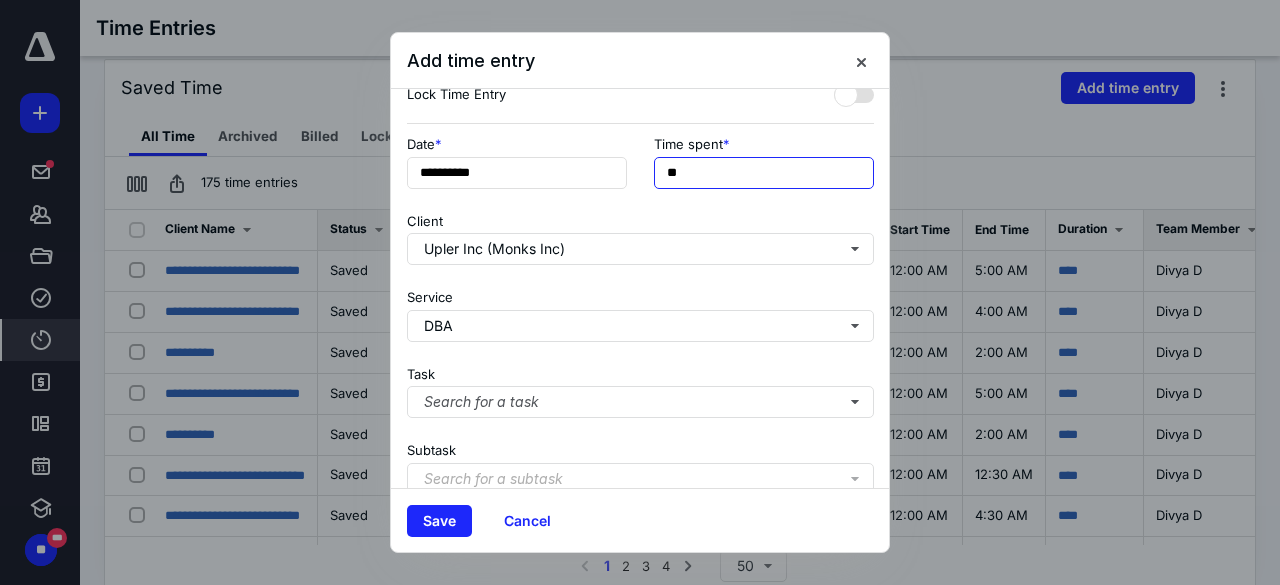 drag, startPoint x: 687, startPoint y: 169, endPoint x: 658, endPoint y: 169, distance: 29 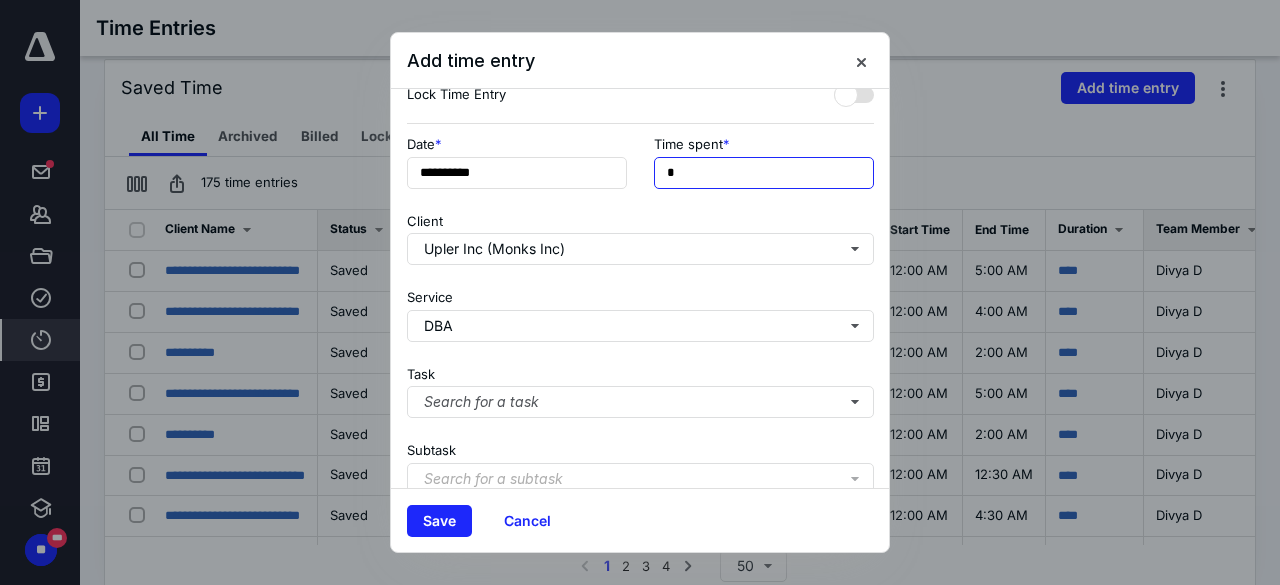 type on "**" 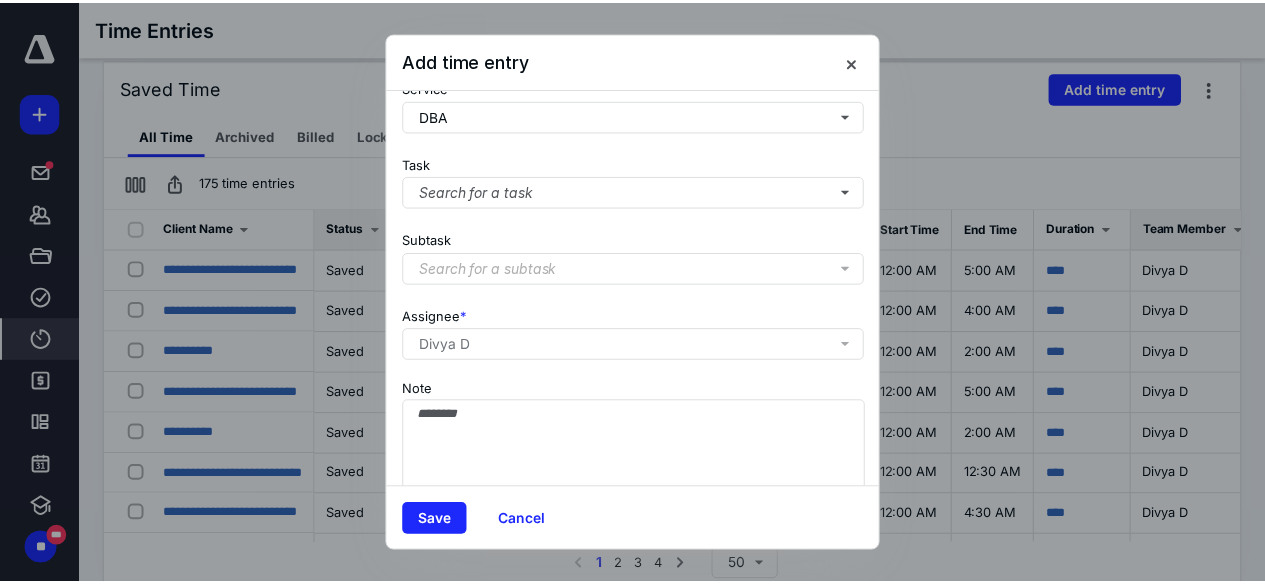 scroll, scrollTop: 315, scrollLeft: 0, axis: vertical 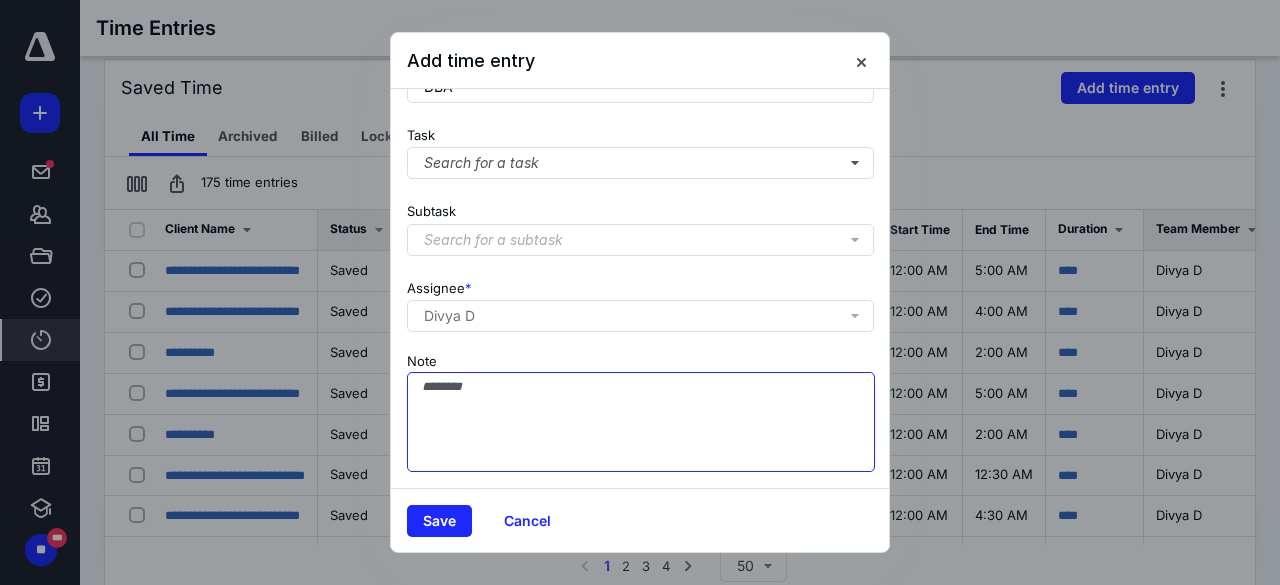 click on "Note" at bounding box center (641, 422) 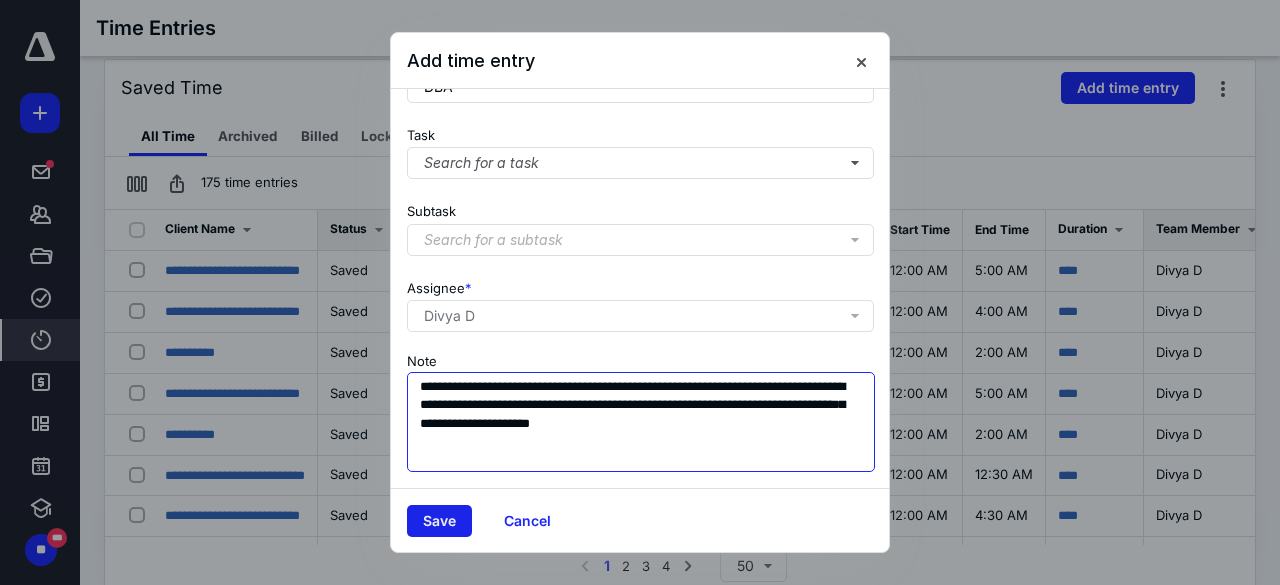 type on "**********" 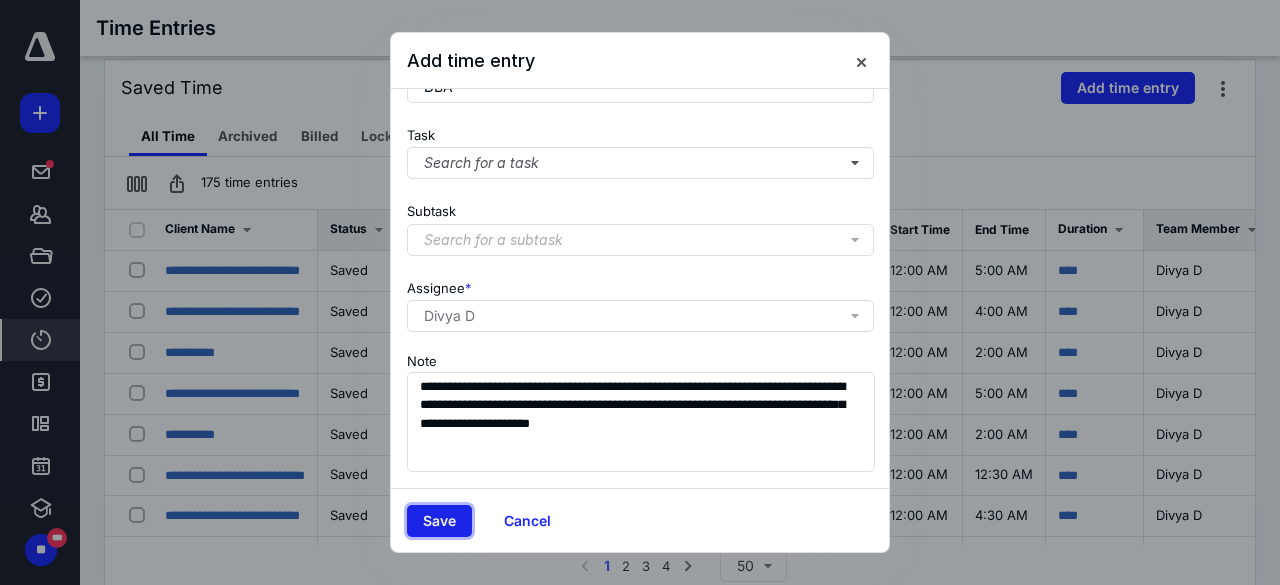 click on "Save" at bounding box center [439, 521] 